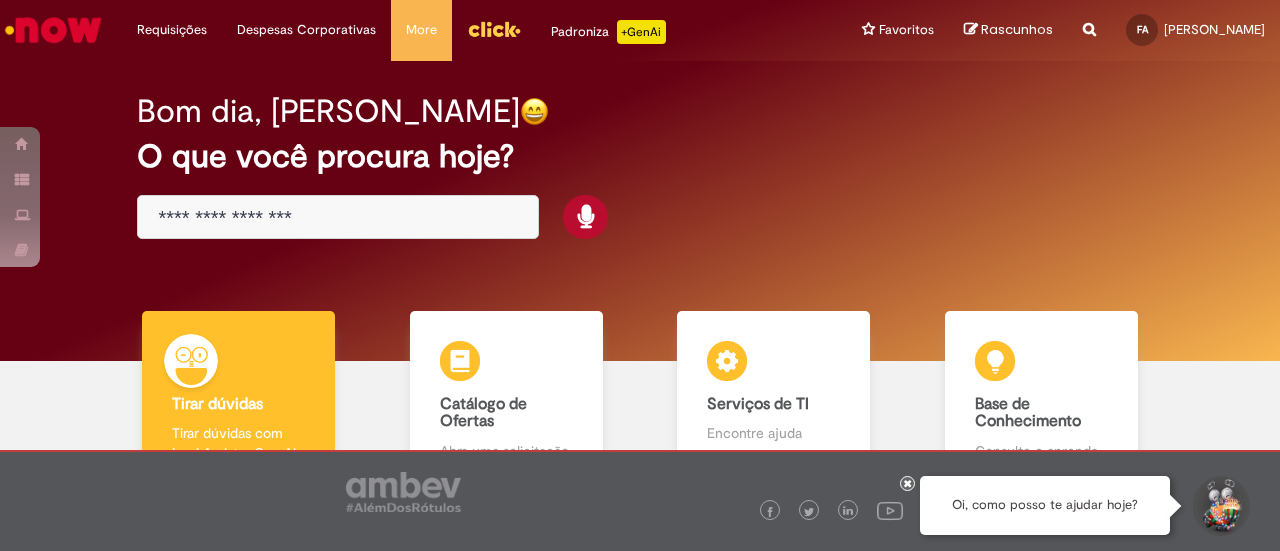 scroll, scrollTop: 0, scrollLeft: 0, axis: both 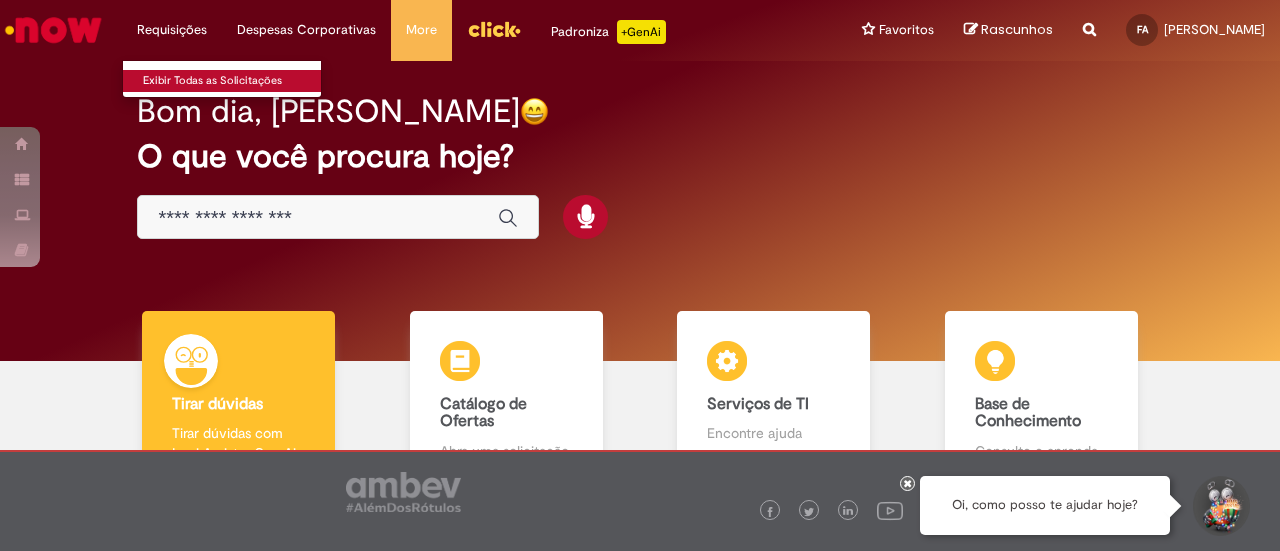 click on "Exibir Todas as Solicitações" at bounding box center (233, 81) 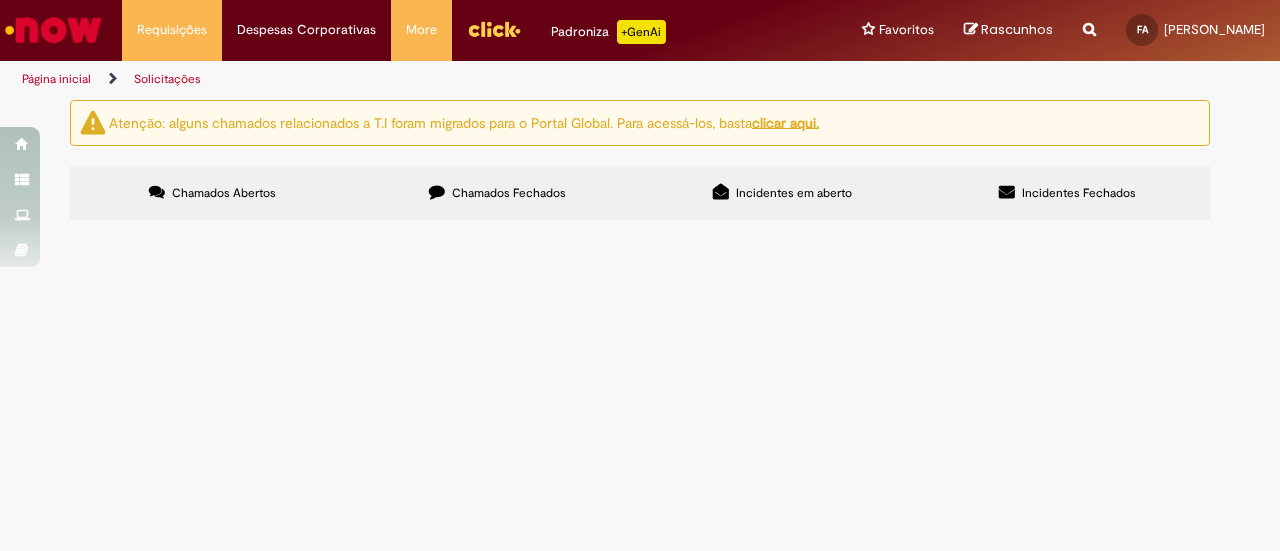 click on "Chamados Fechados" at bounding box center (497, 193) 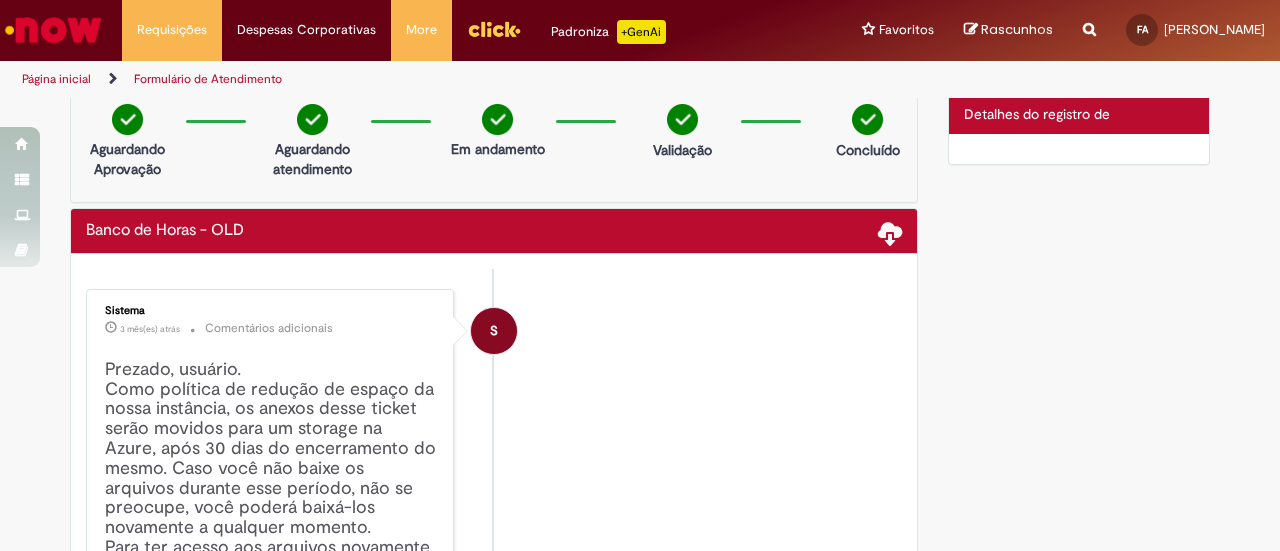 scroll, scrollTop: 0, scrollLeft: 0, axis: both 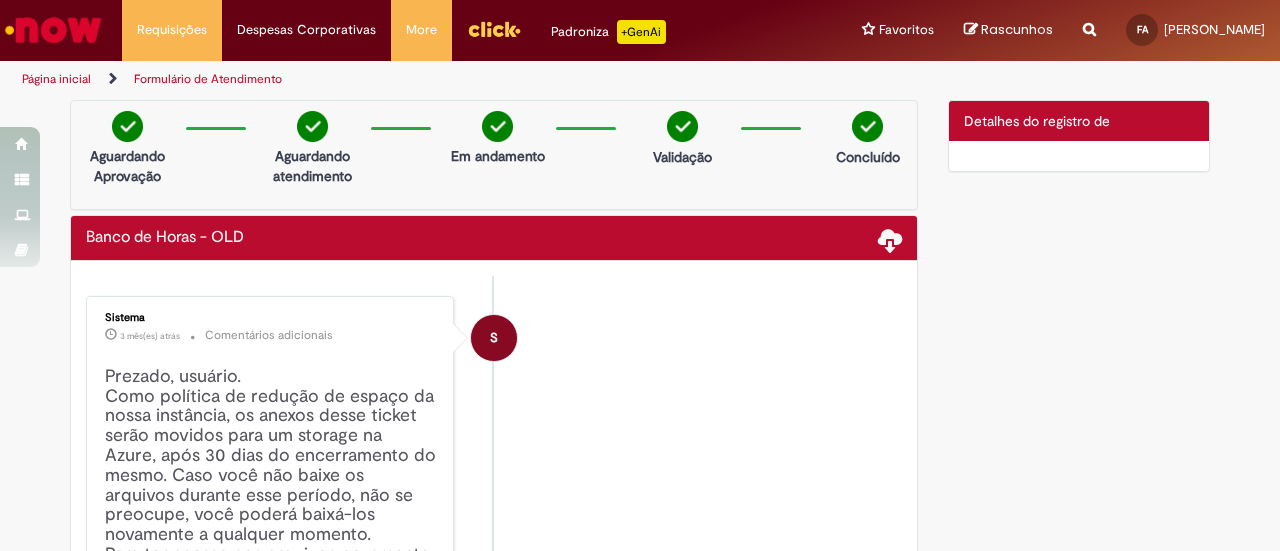 click on "Página inicial" at bounding box center (56, 79) 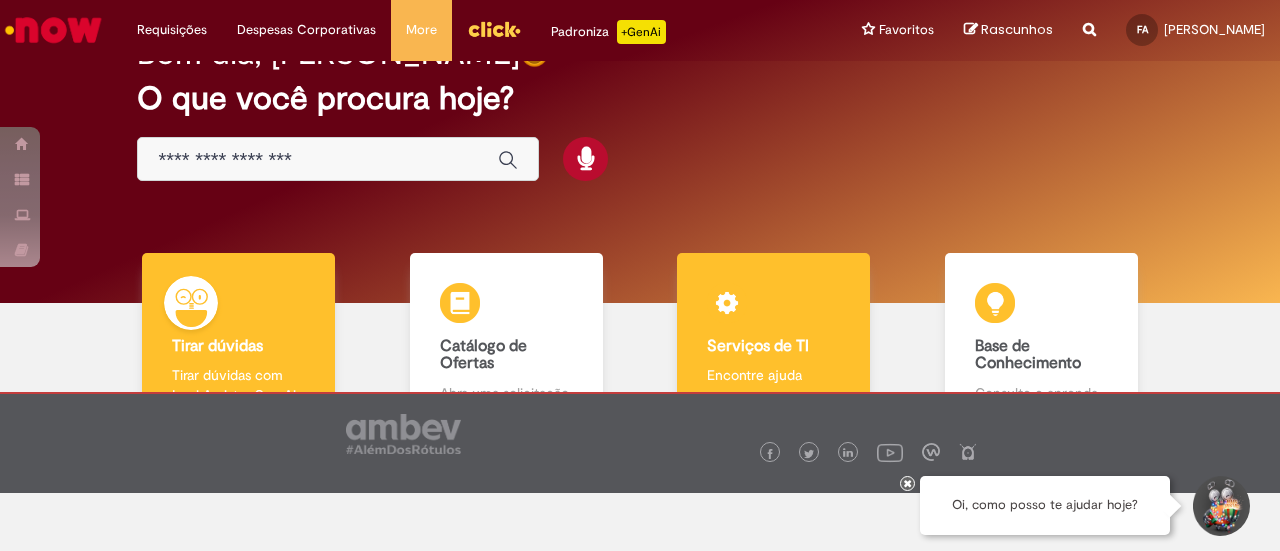 scroll, scrollTop: 0, scrollLeft: 0, axis: both 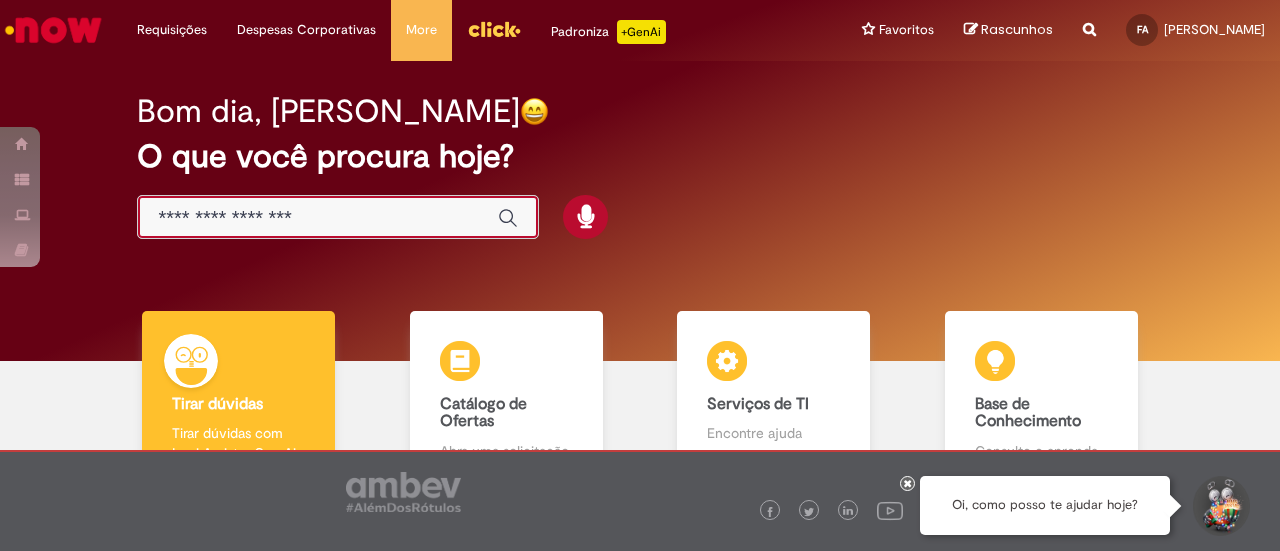 click at bounding box center [318, 218] 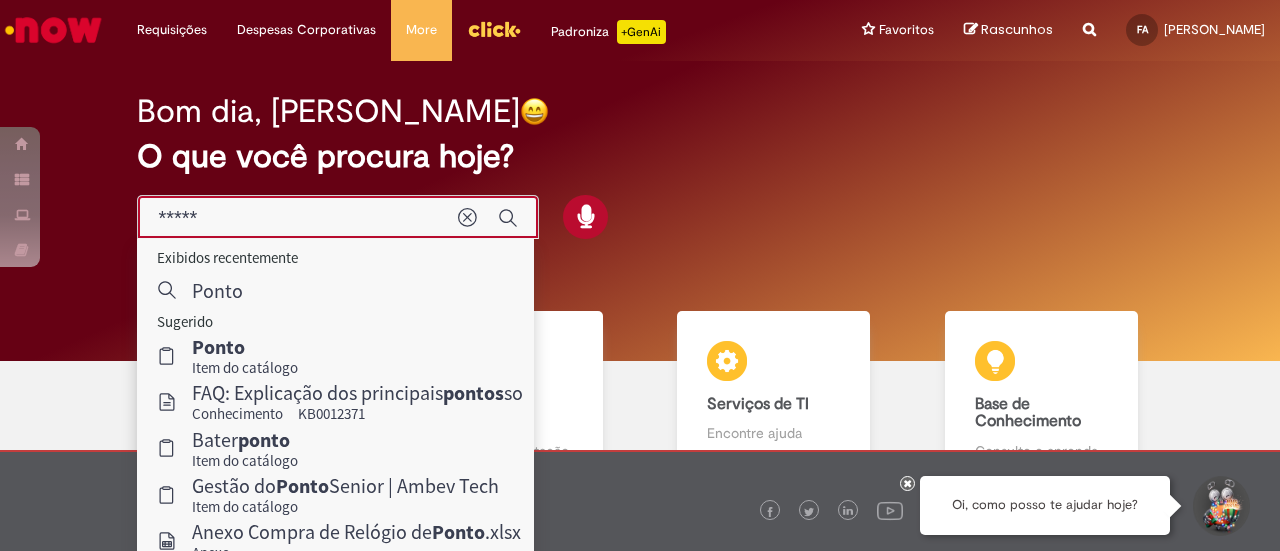 type on "*****" 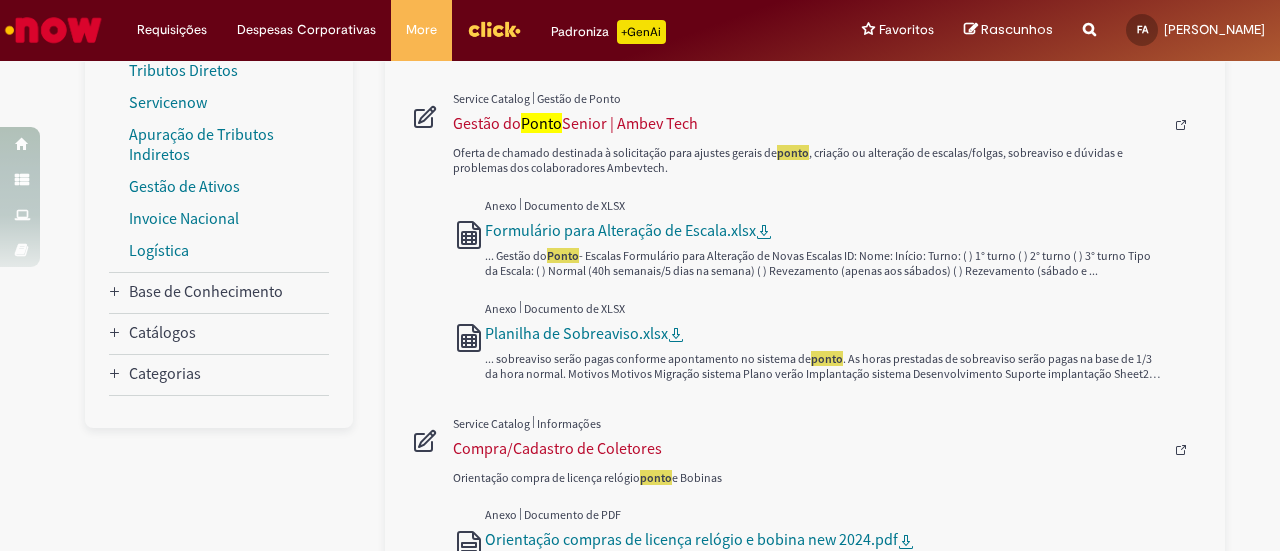 scroll, scrollTop: 100, scrollLeft: 0, axis: vertical 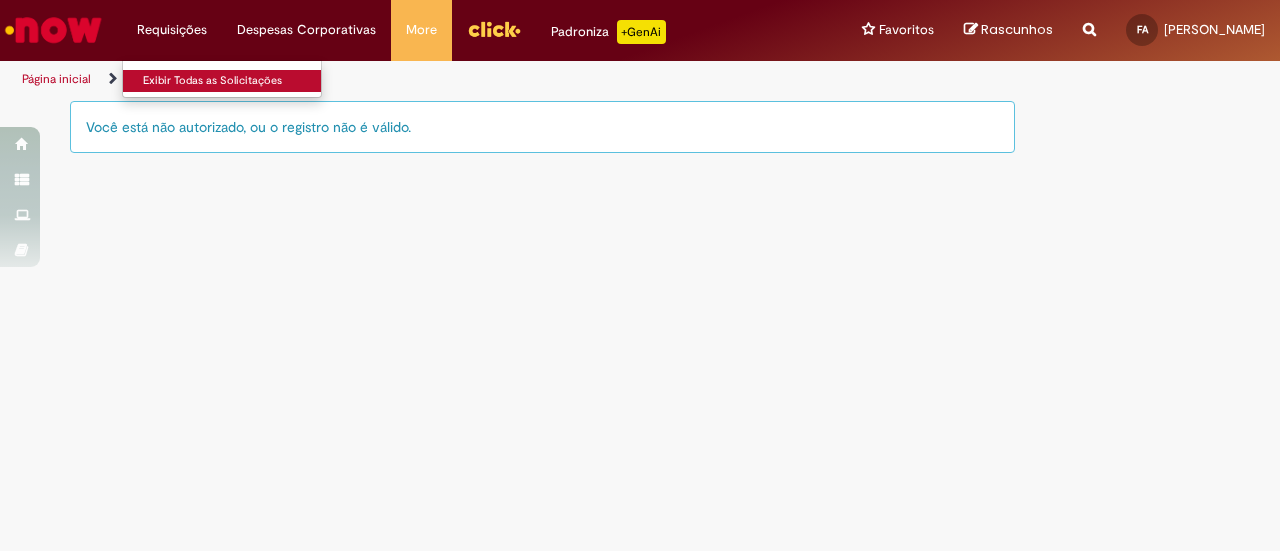click on "Exibir Todas as Solicitações" at bounding box center (233, 81) 